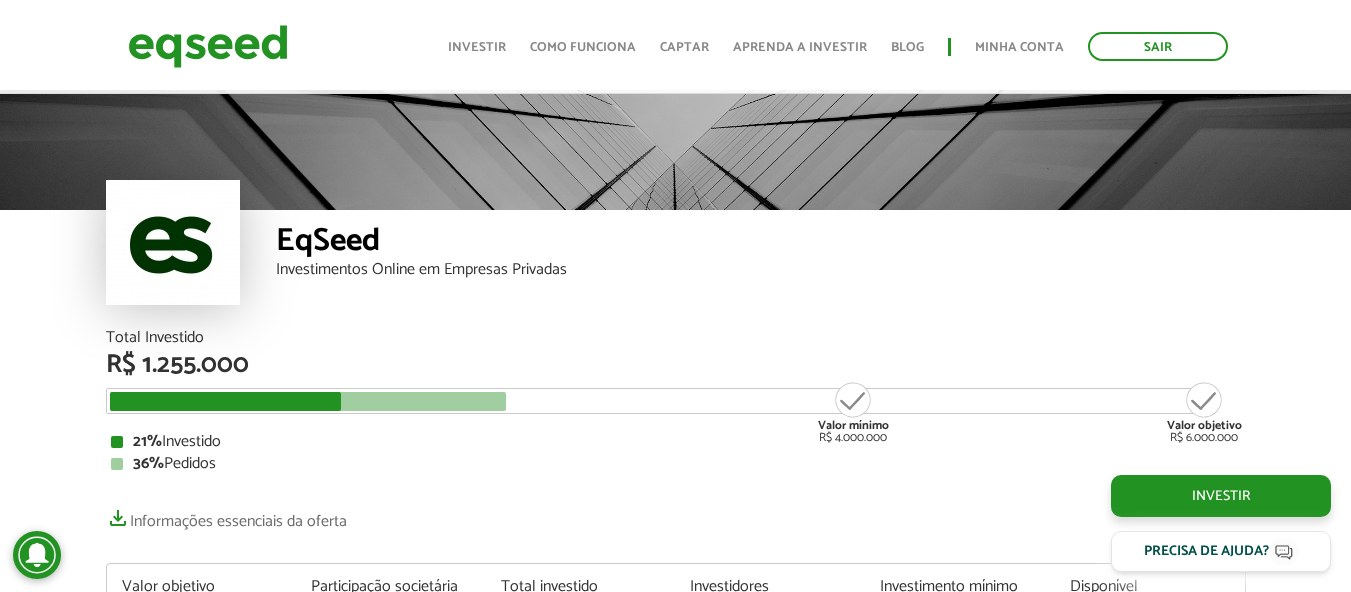 scroll, scrollTop: 1957, scrollLeft: 0, axis: vertical 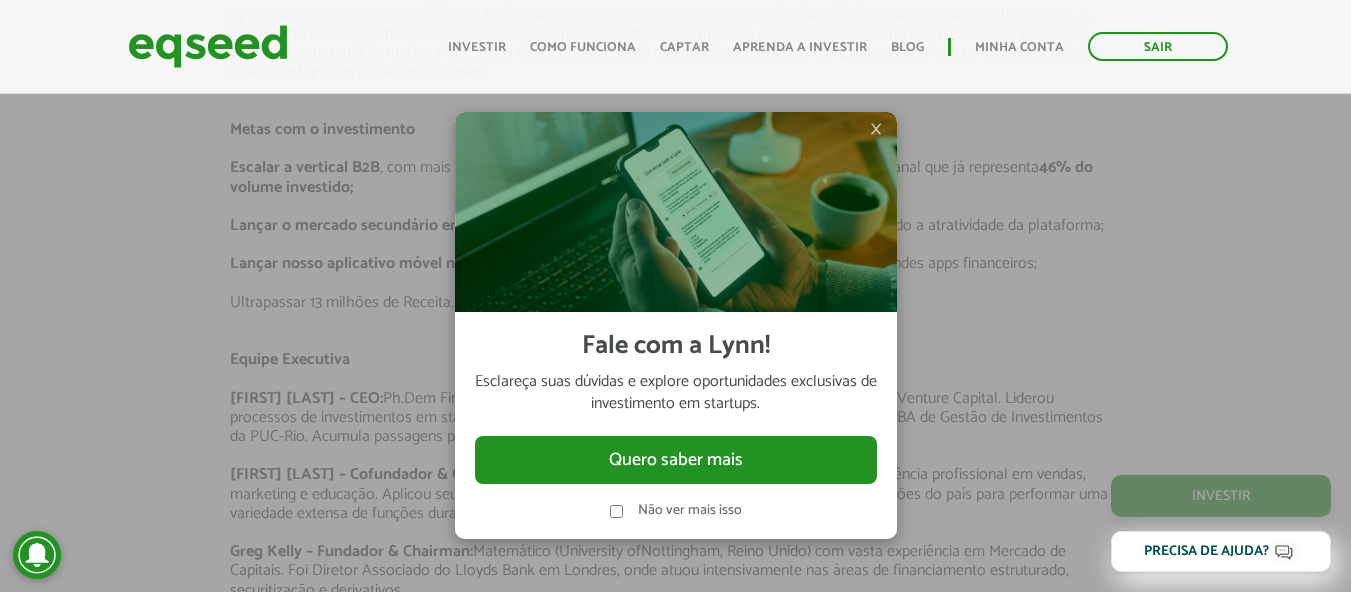 click on "×" at bounding box center [876, 129] 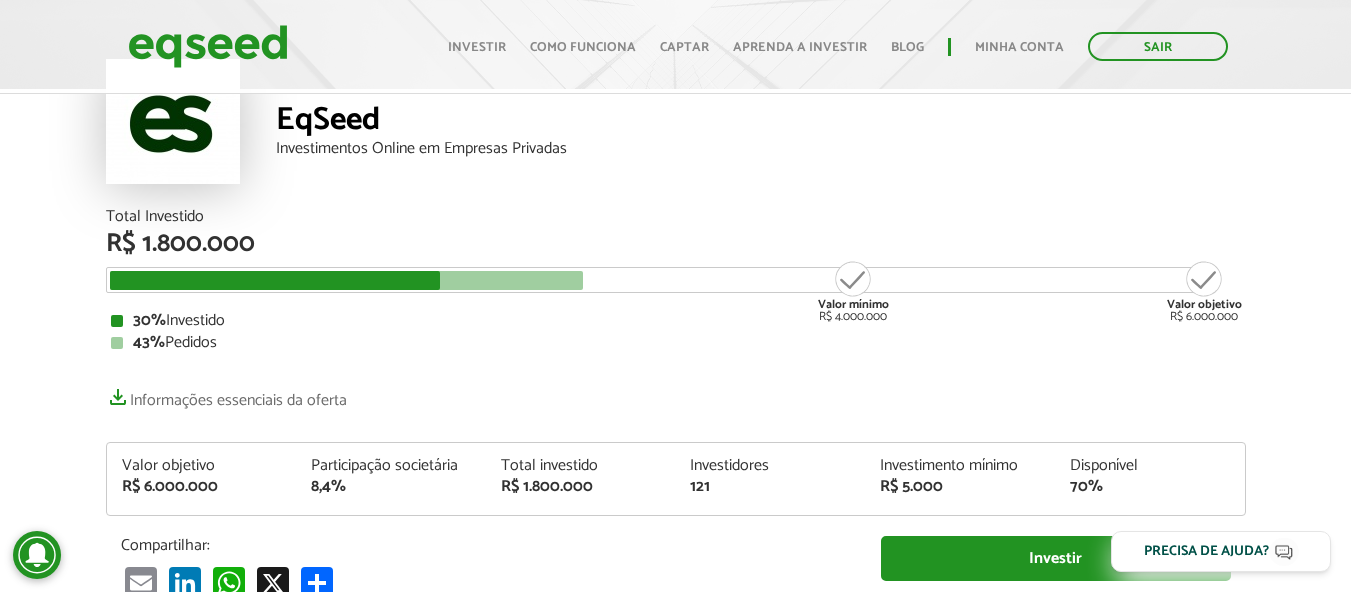 scroll, scrollTop: 109, scrollLeft: 0, axis: vertical 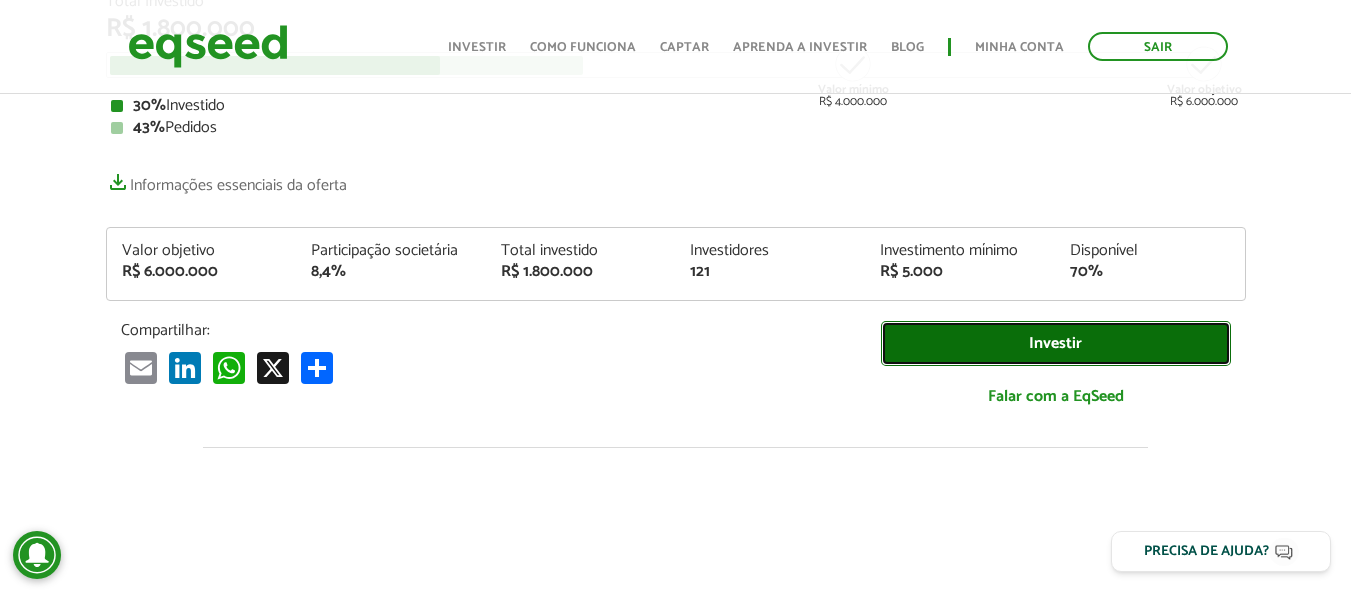 click on "Investir" at bounding box center (1056, 343) 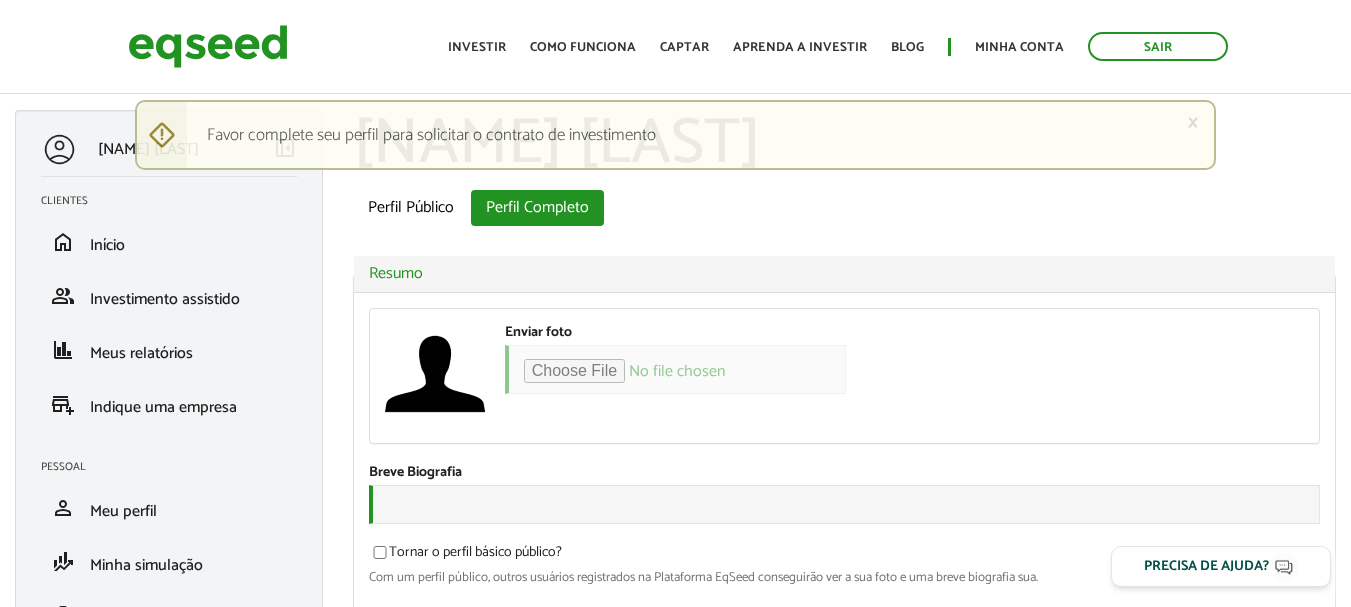 scroll, scrollTop: 0, scrollLeft: 0, axis: both 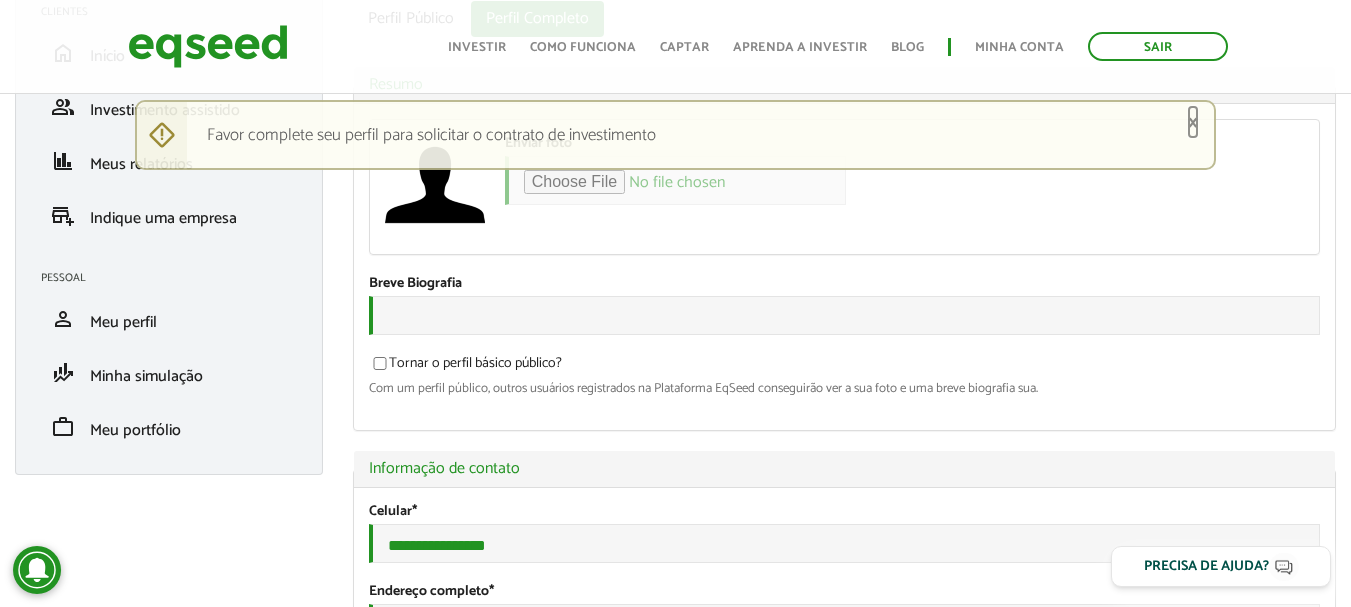 click on "×" at bounding box center (1193, 122) 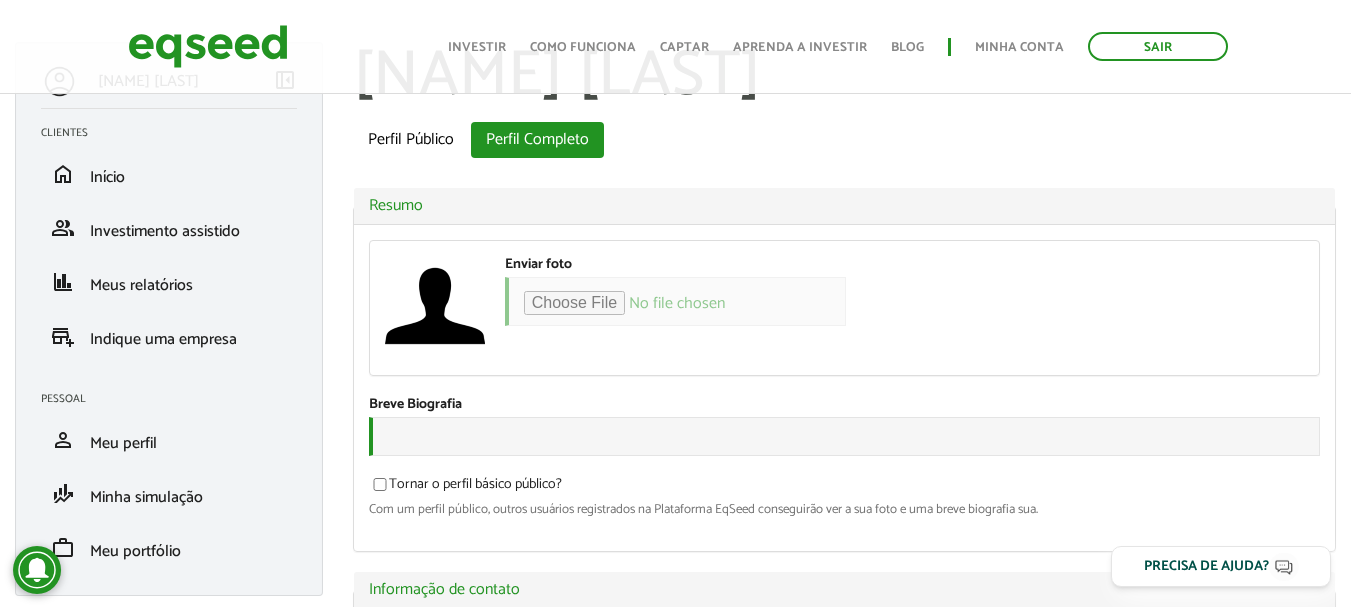 scroll, scrollTop: 0, scrollLeft: 0, axis: both 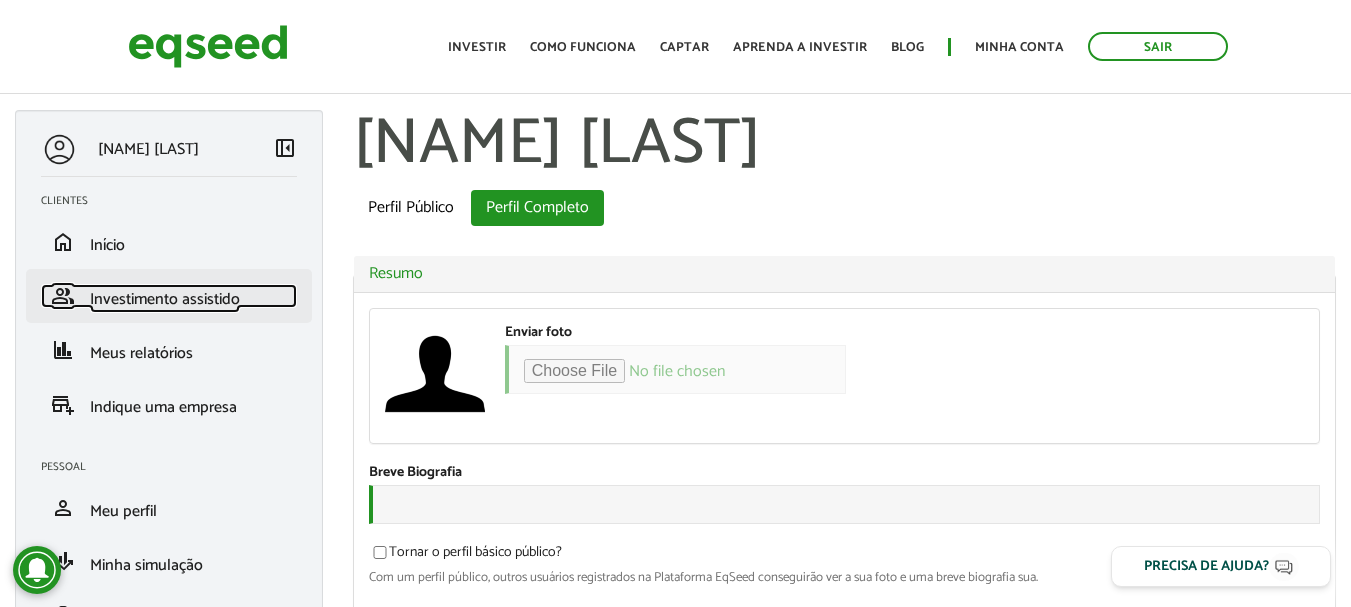 click on "Investimento assistido" at bounding box center (165, 299) 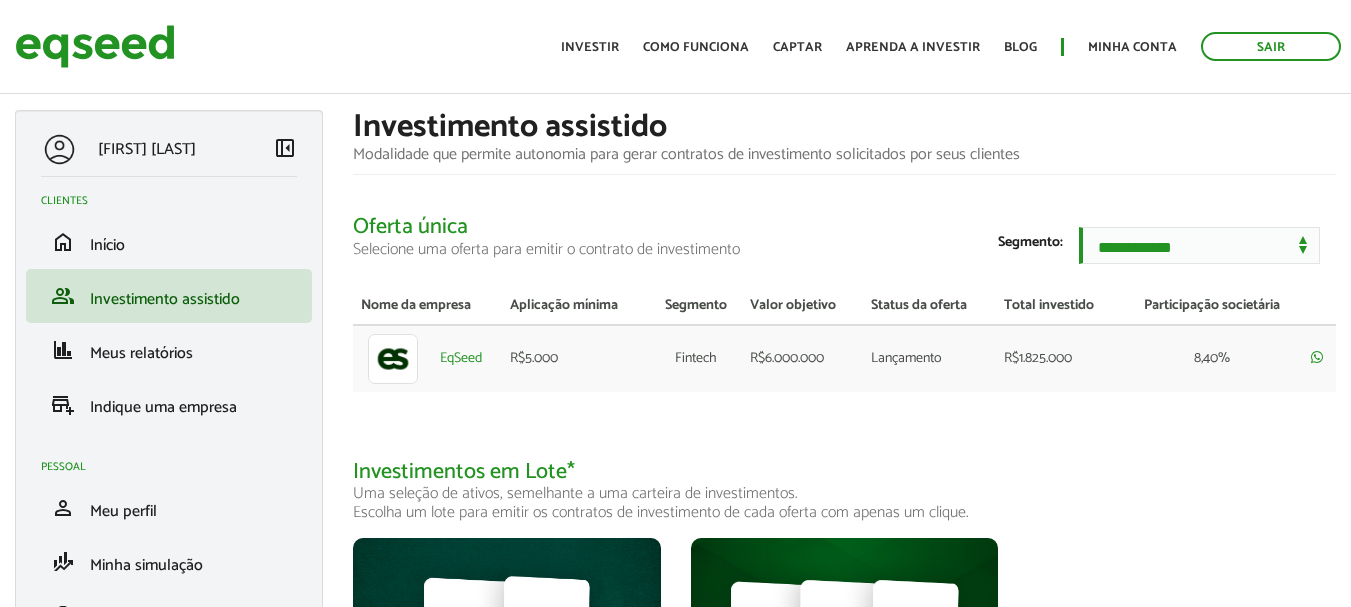 scroll, scrollTop: 0, scrollLeft: 0, axis: both 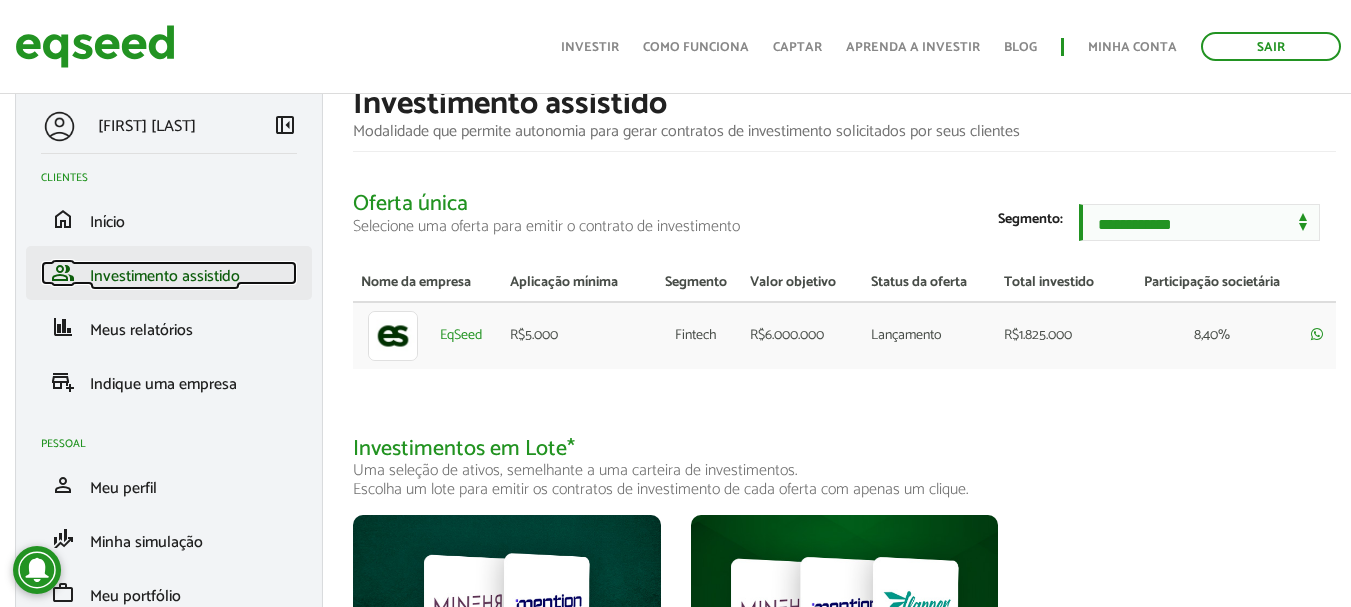 click on "Investimento assistido" at bounding box center [165, 276] 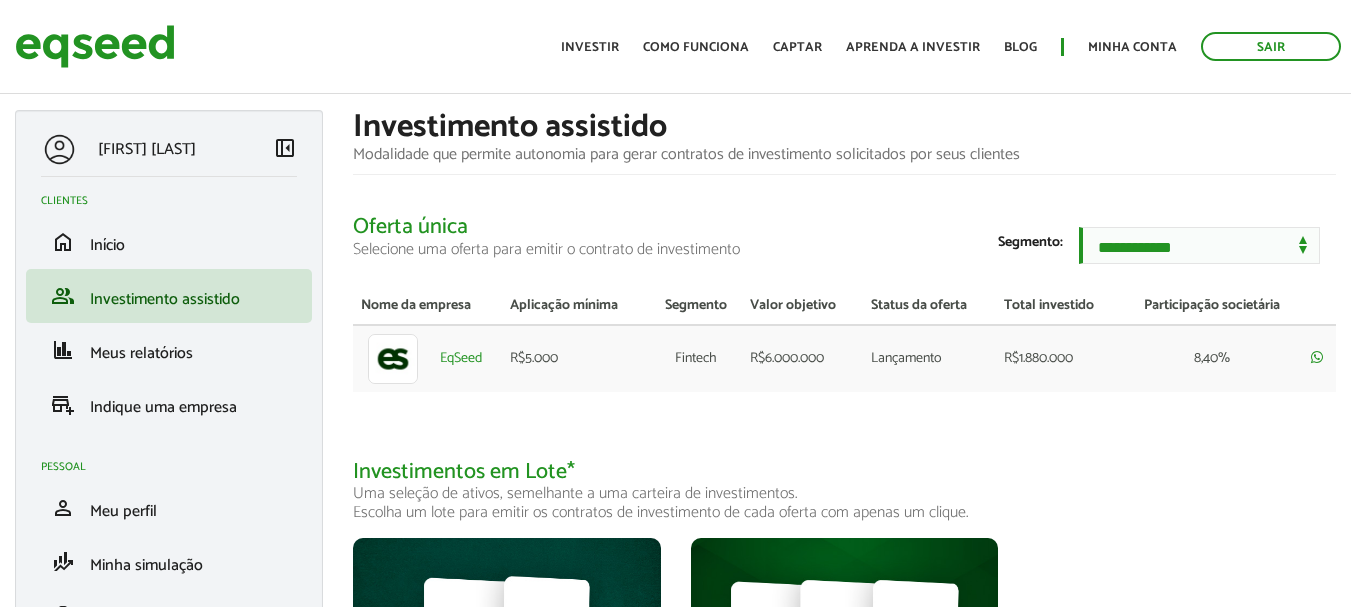 scroll, scrollTop: 0, scrollLeft: 0, axis: both 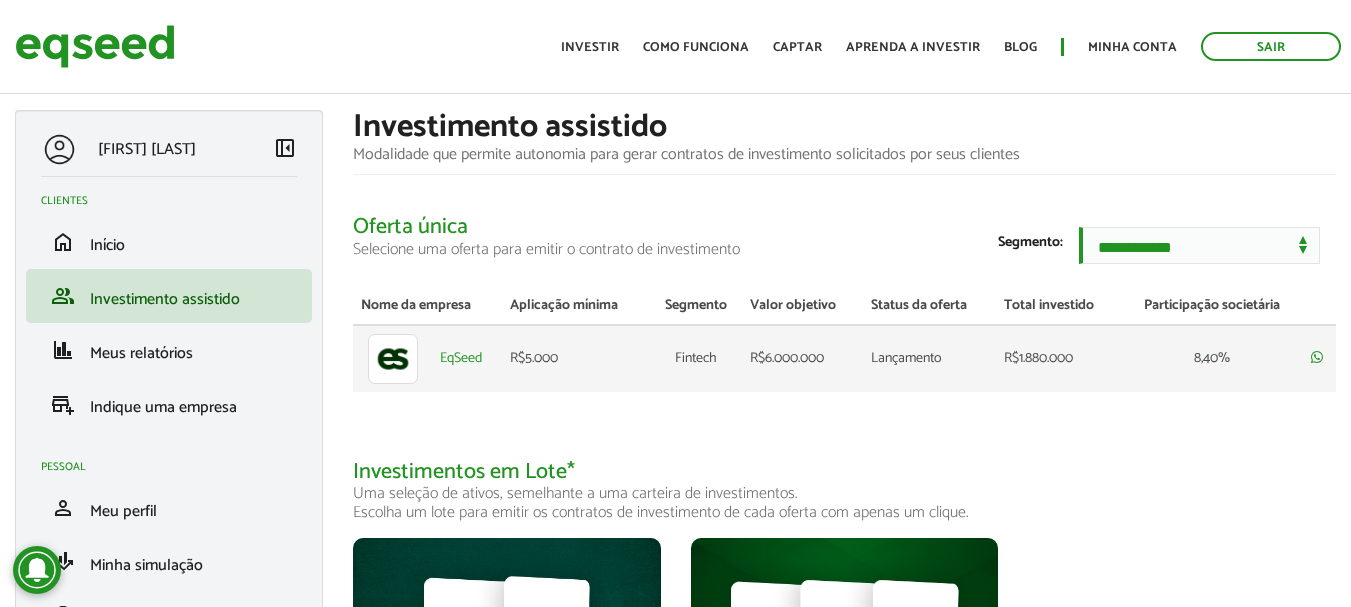 click at bounding box center (393, 358) 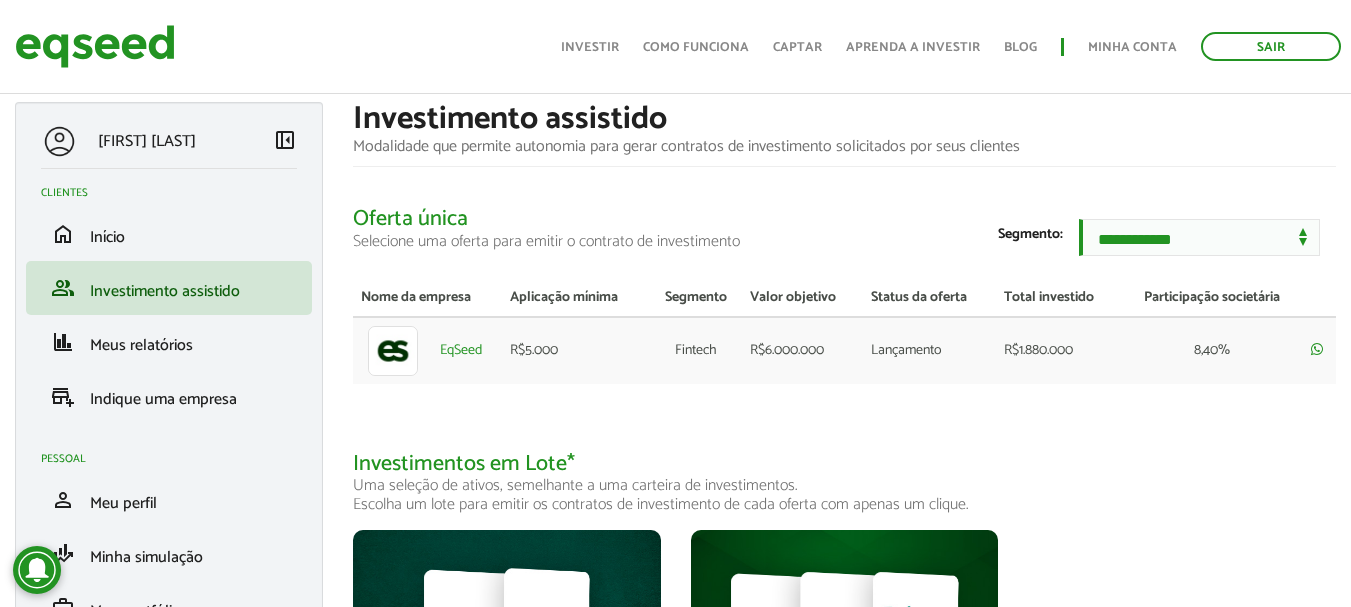 scroll, scrollTop: 4, scrollLeft: 0, axis: vertical 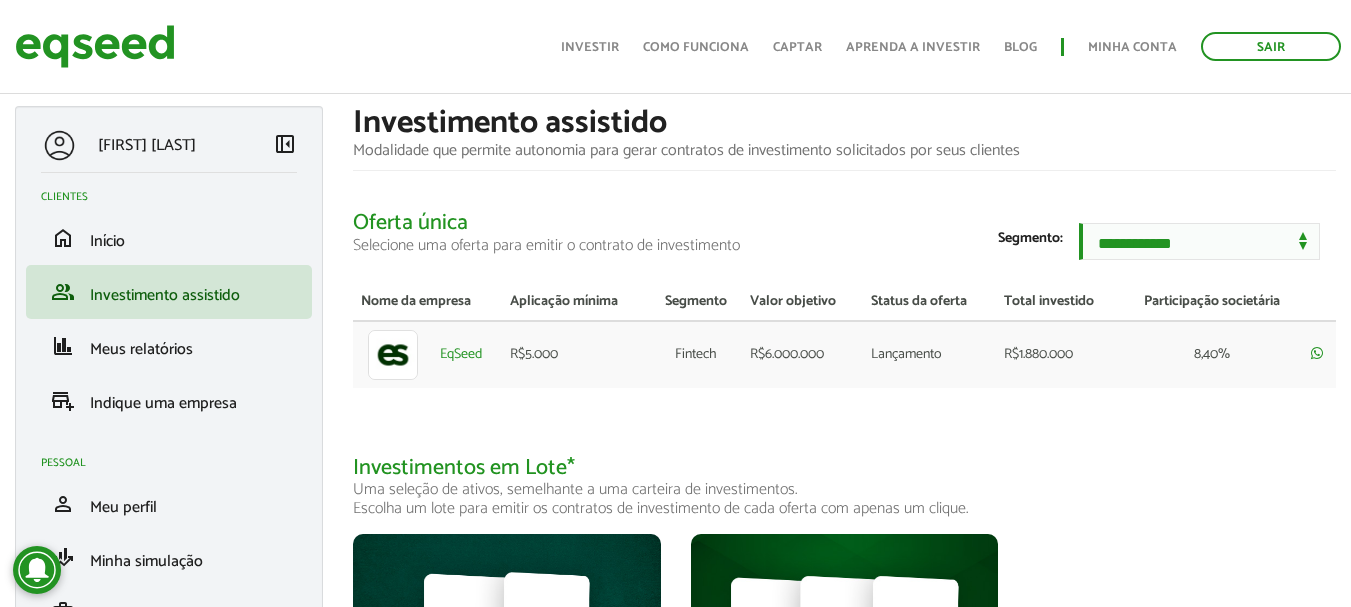click on "Selecione uma oferta para emitir o contrato de investimento" at bounding box center (844, 245) 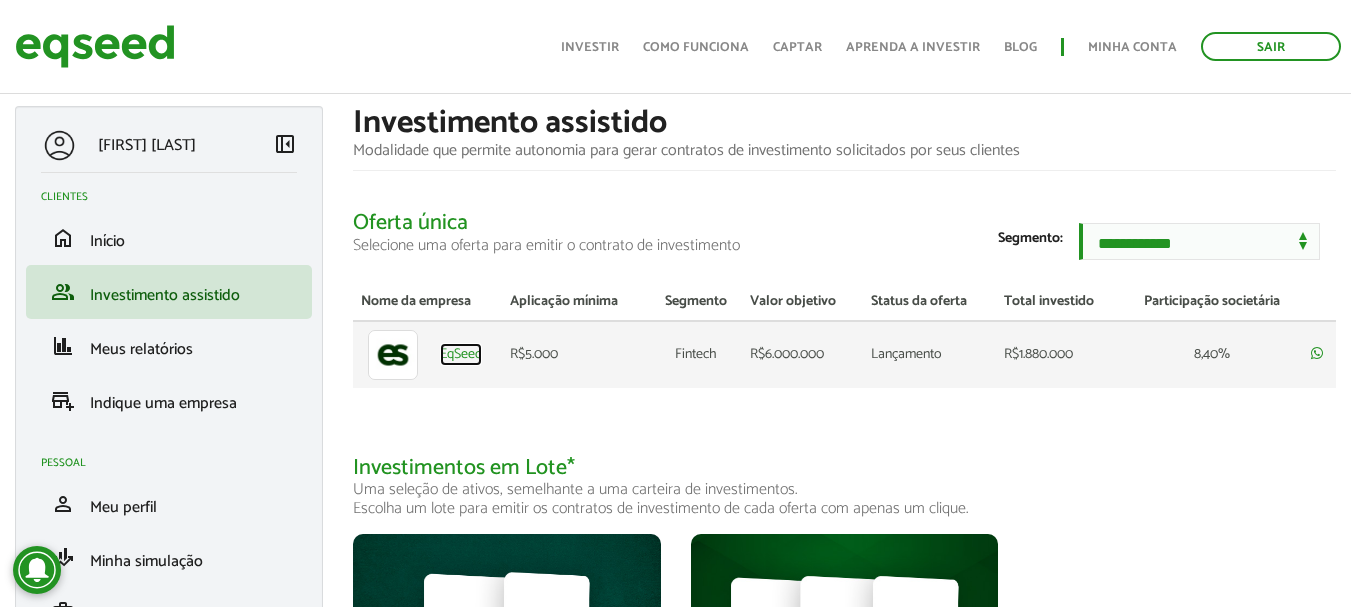 click on "EqSeed" at bounding box center [461, 355] 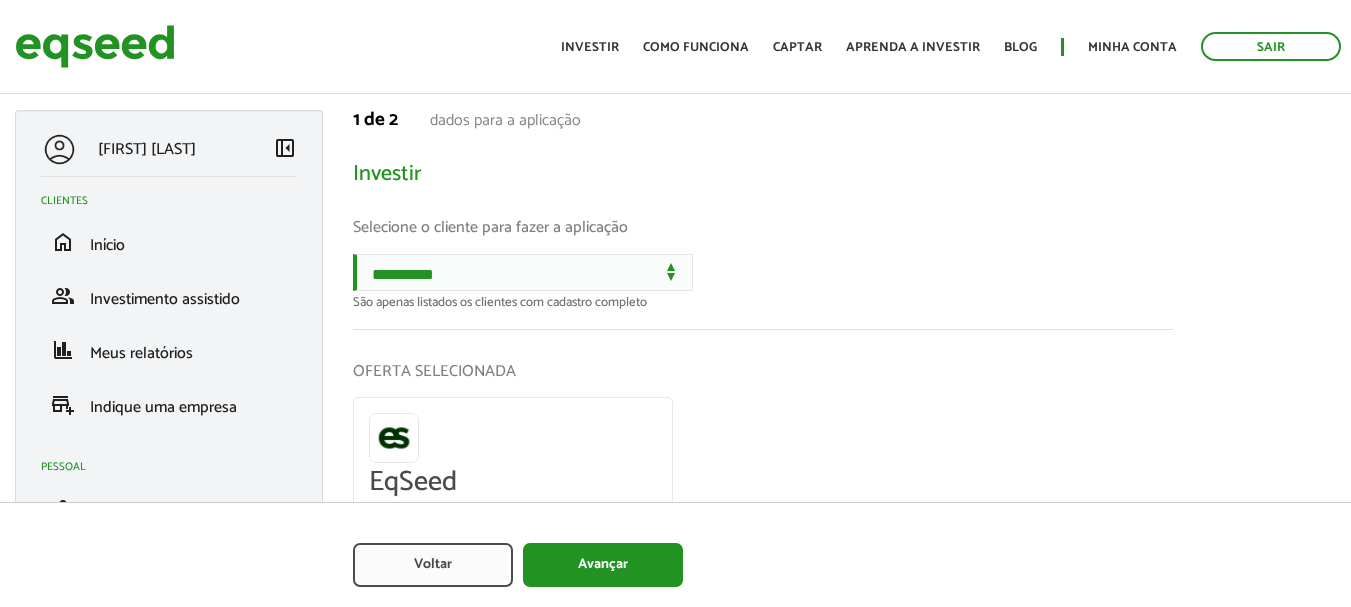 scroll, scrollTop: 0, scrollLeft: 0, axis: both 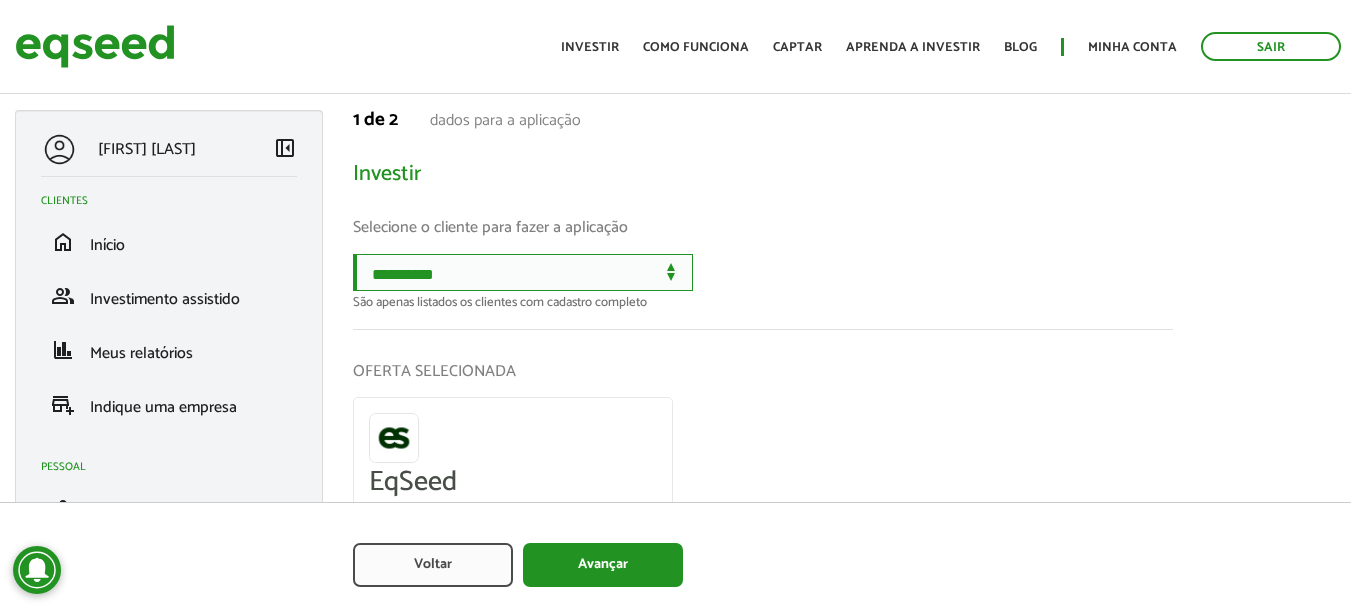 click on "**********" at bounding box center [523, 272] 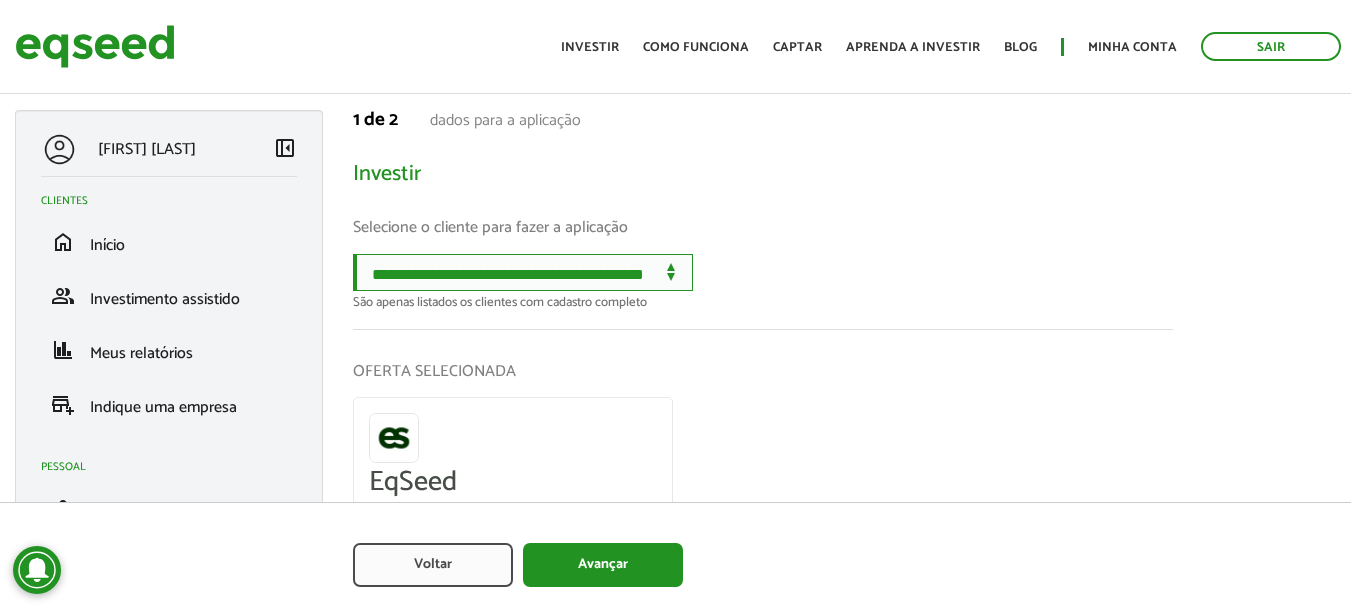 click on "**********" at bounding box center (523, 272) 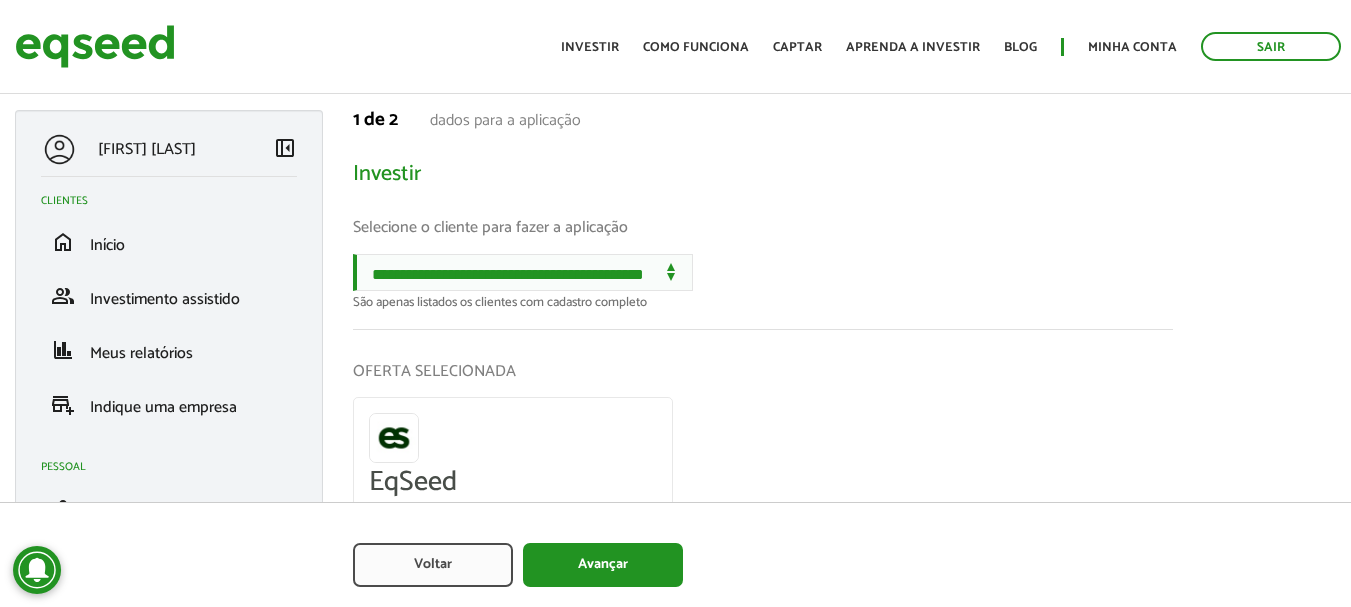 drag, startPoint x: 1349, startPoint y: 340, endPoint x: 1349, endPoint y: 368, distance: 28 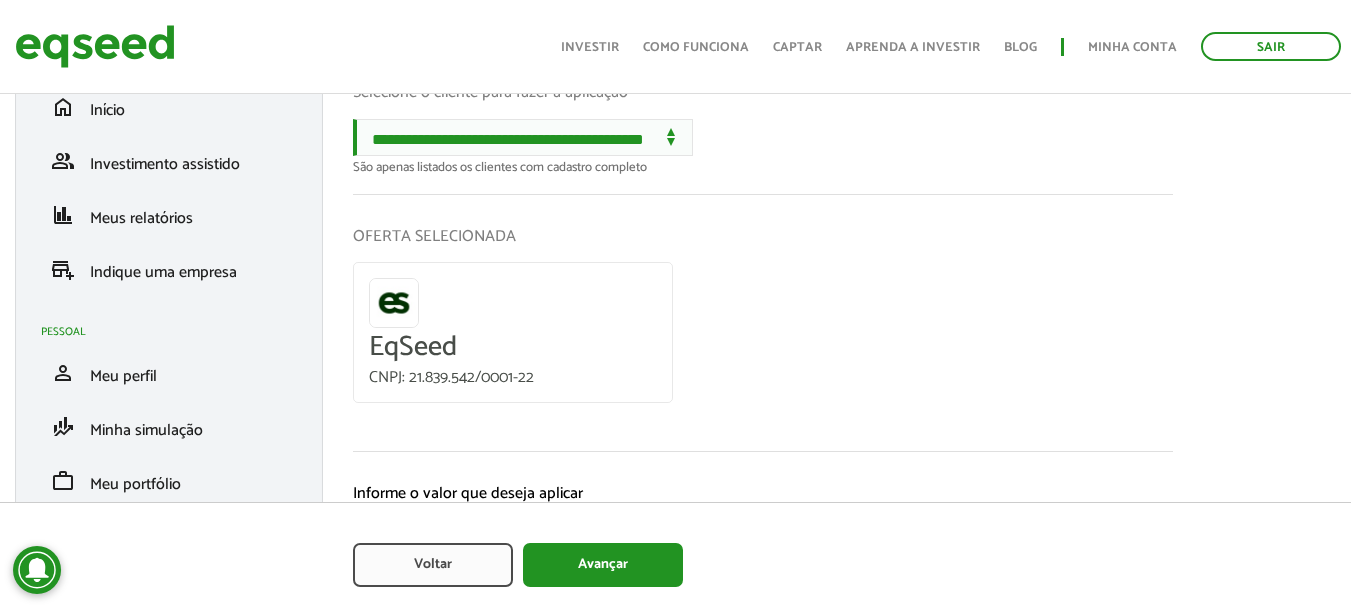 scroll, scrollTop: 185, scrollLeft: 0, axis: vertical 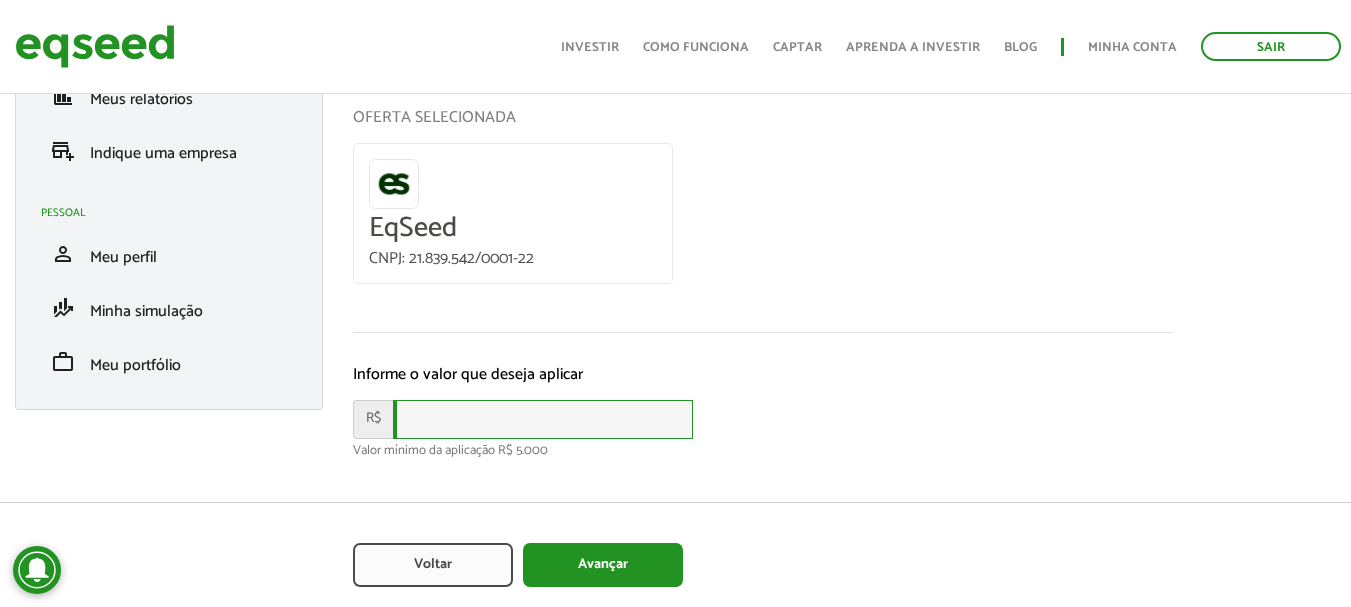 click at bounding box center (543, 419) 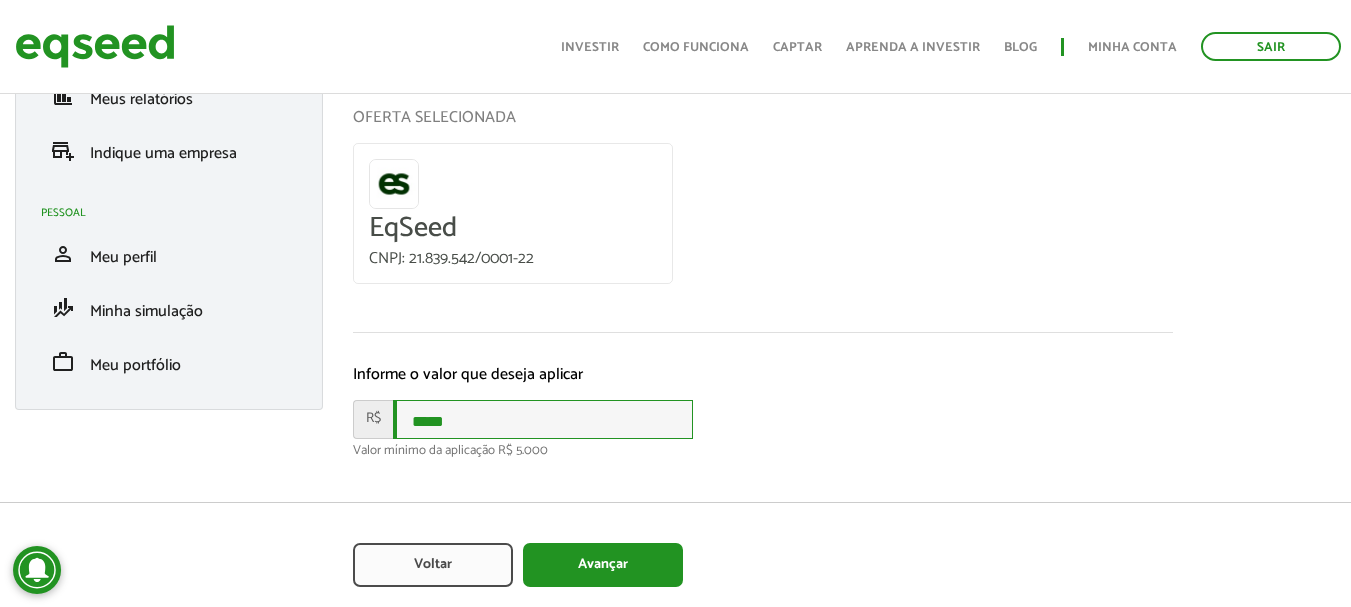 type on "*****" 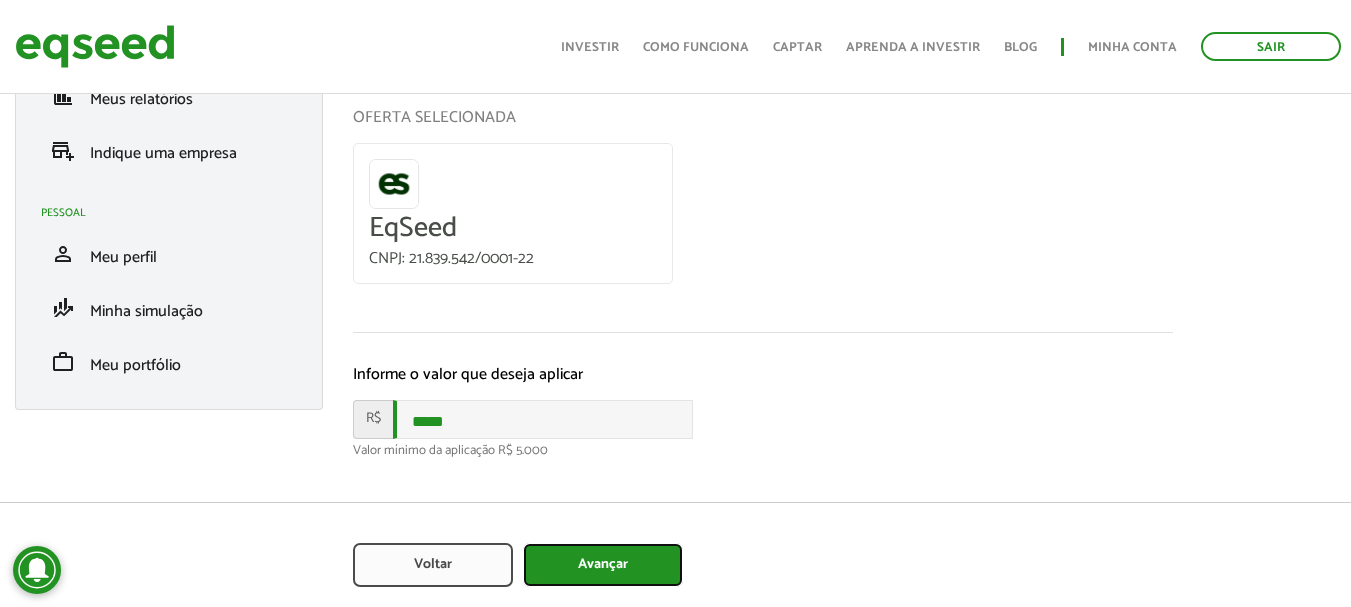 type on "Avançar" 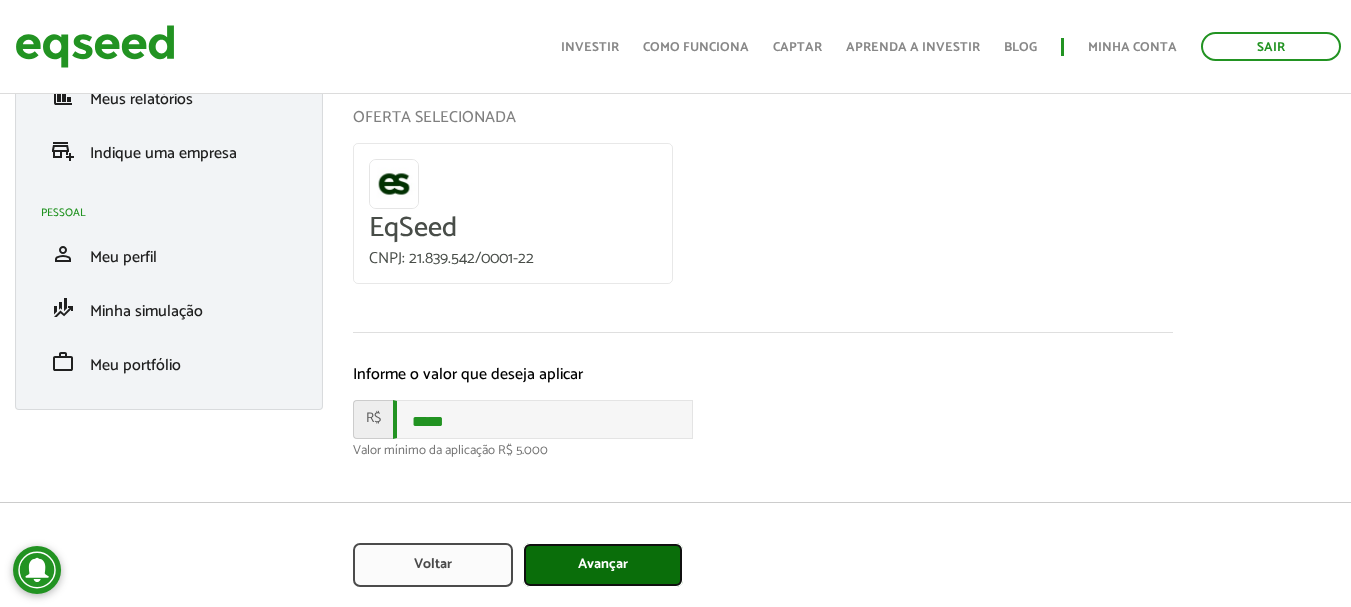 click on "Avançar" at bounding box center [603, 565] 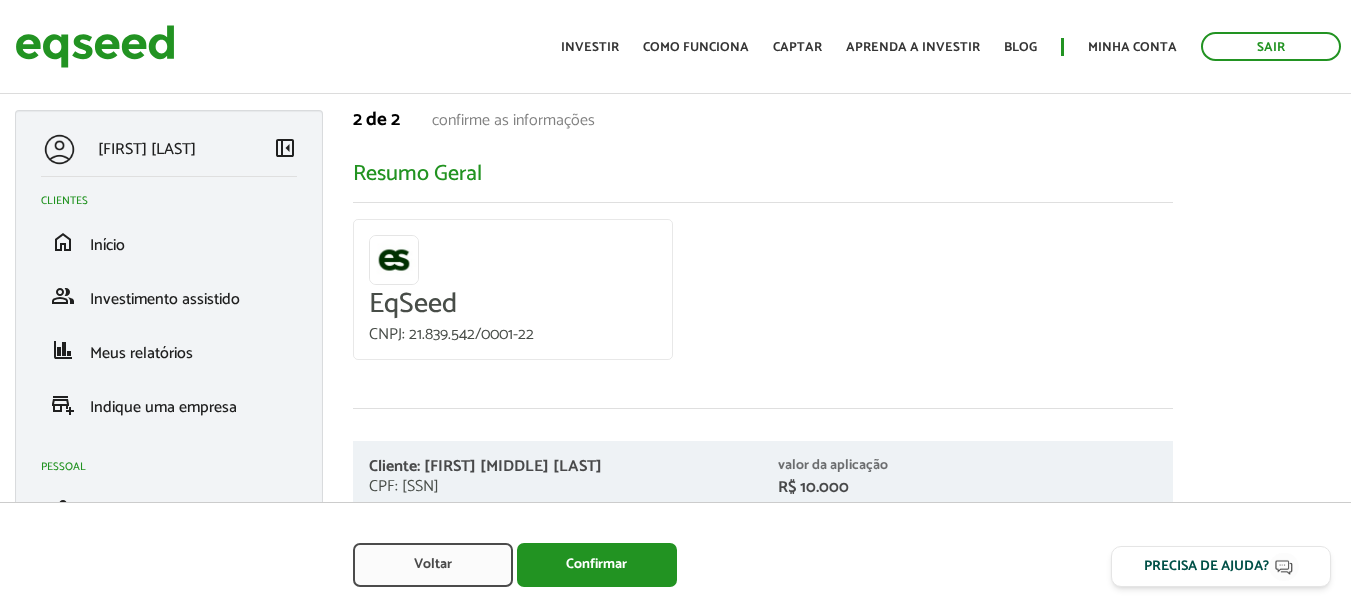 scroll, scrollTop: 0, scrollLeft: 0, axis: both 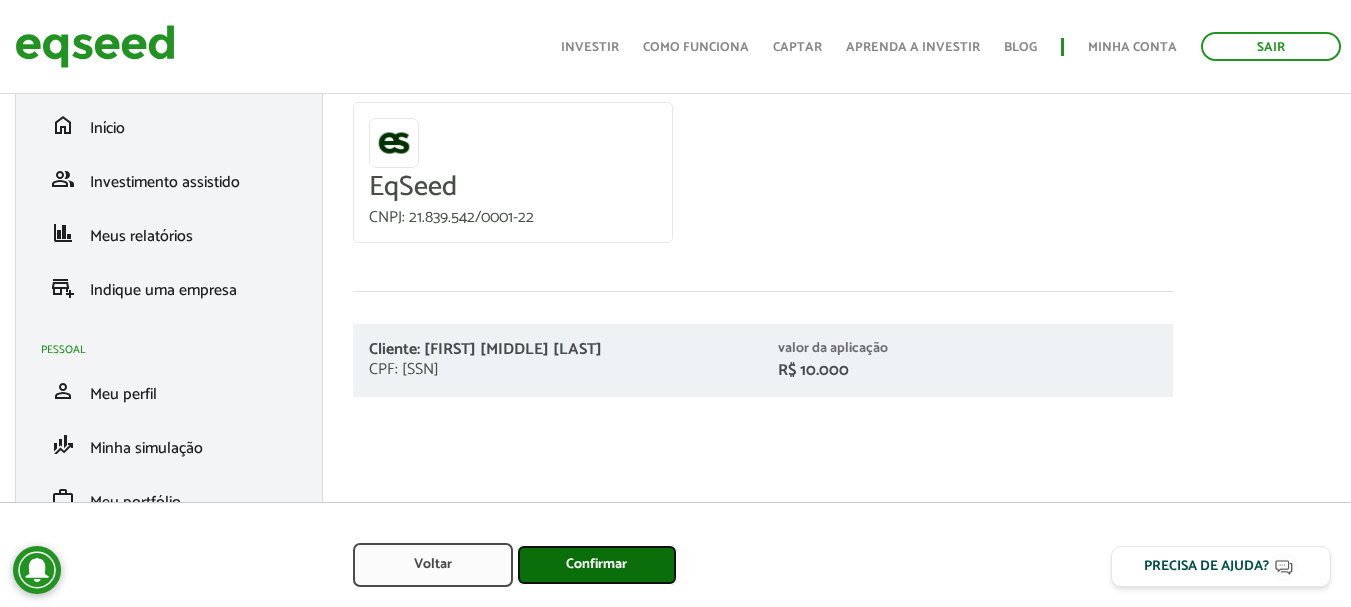 click on "Confirmar" at bounding box center (597, 565) 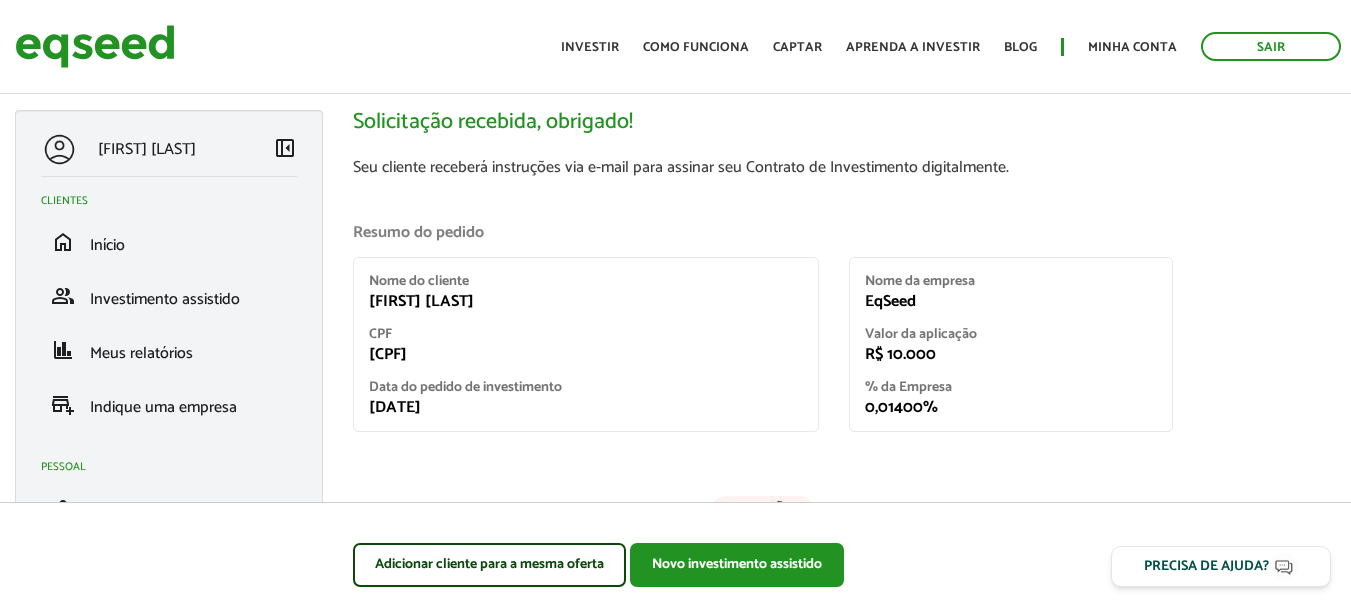 scroll, scrollTop: 0, scrollLeft: 0, axis: both 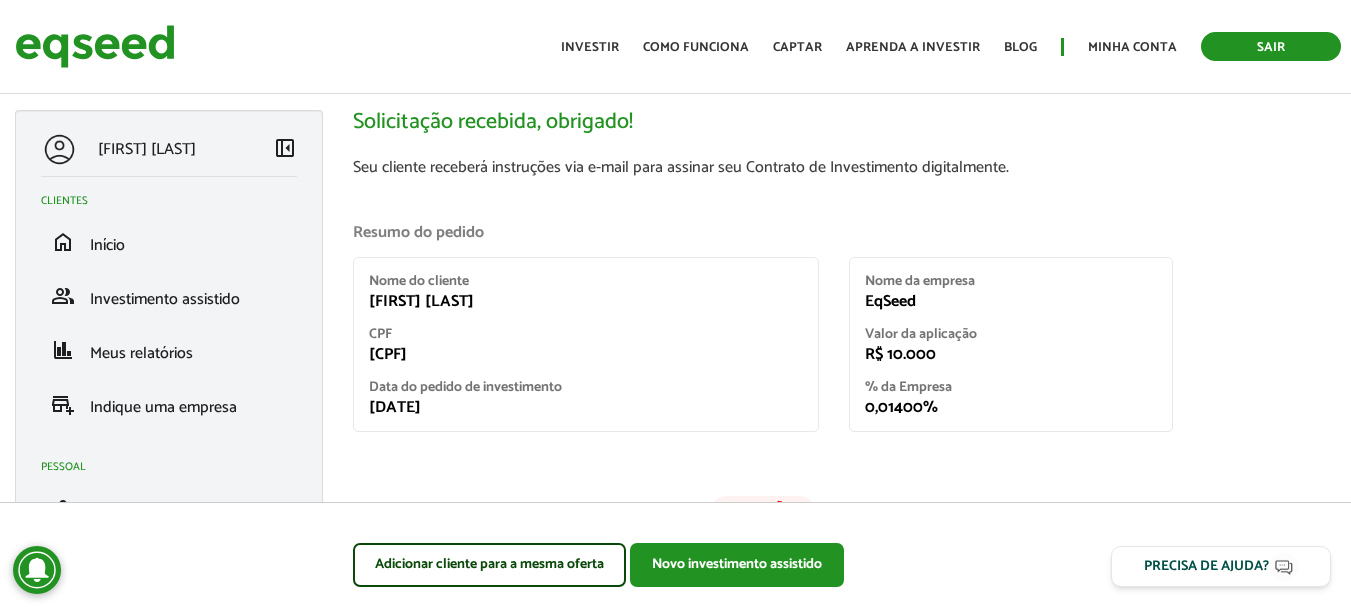 click on "Sair" at bounding box center [1271, 46] 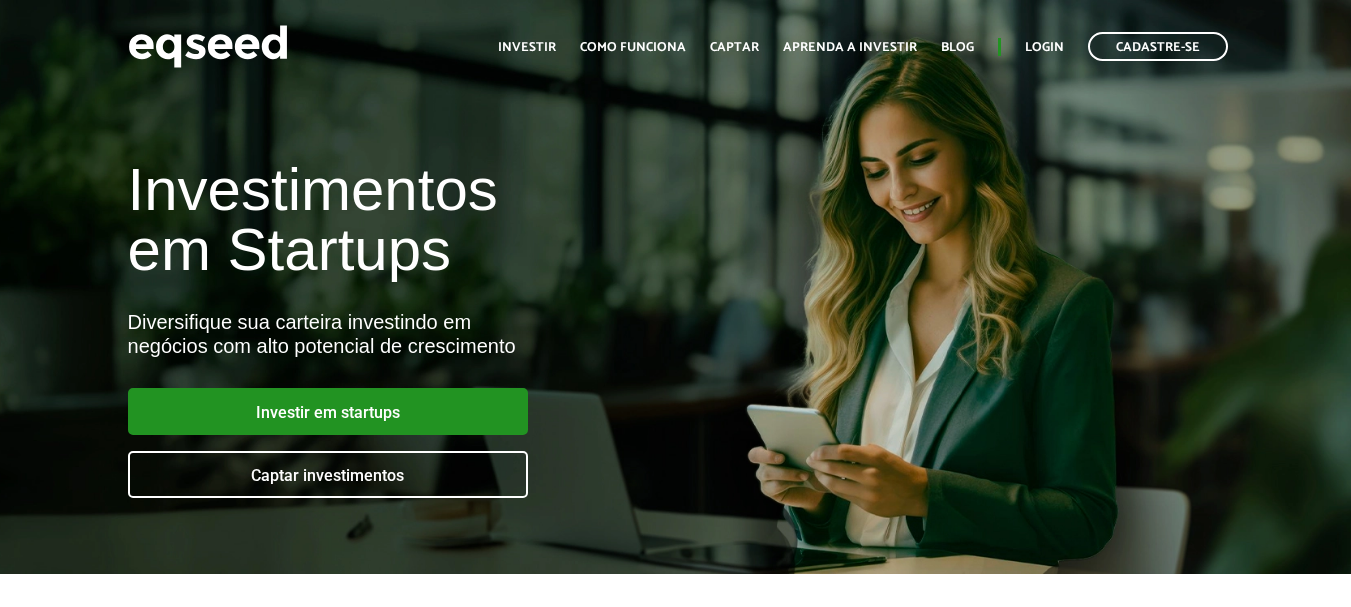 scroll, scrollTop: 0, scrollLeft: 0, axis: both 